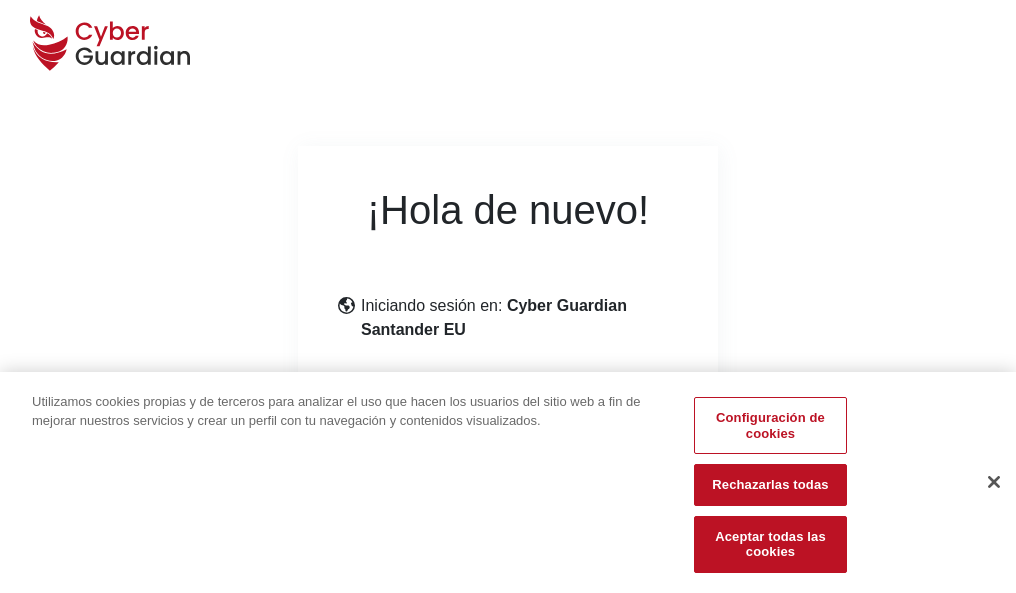 scroll, scrollTop: 245, scrollLeft: 0, axis: vertical 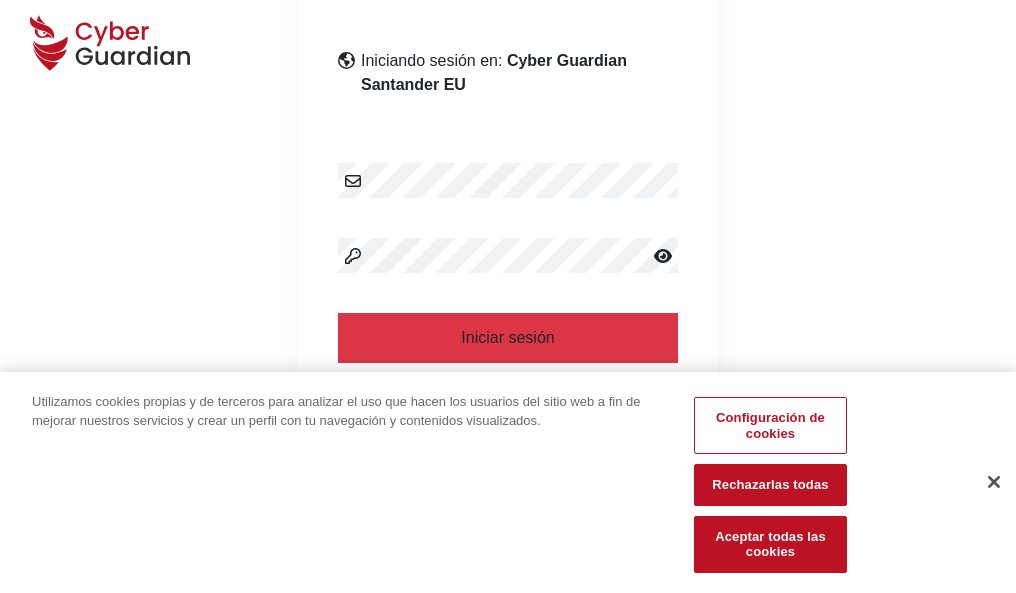 click at bounding box center (994, 482) 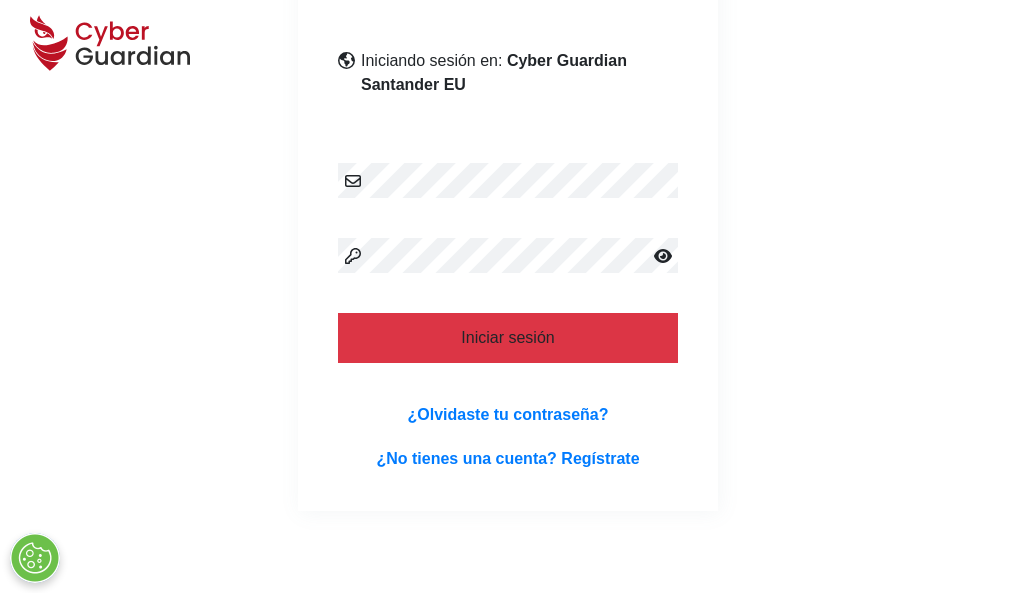 scroll, scrollTop: 389, scrollLeft: 0, axis: vertical 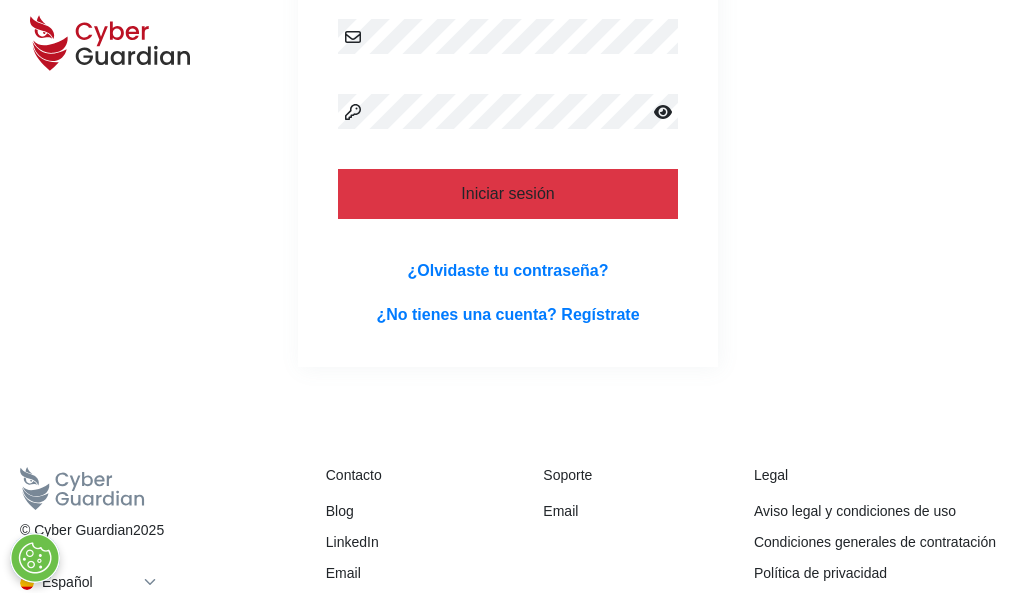 type 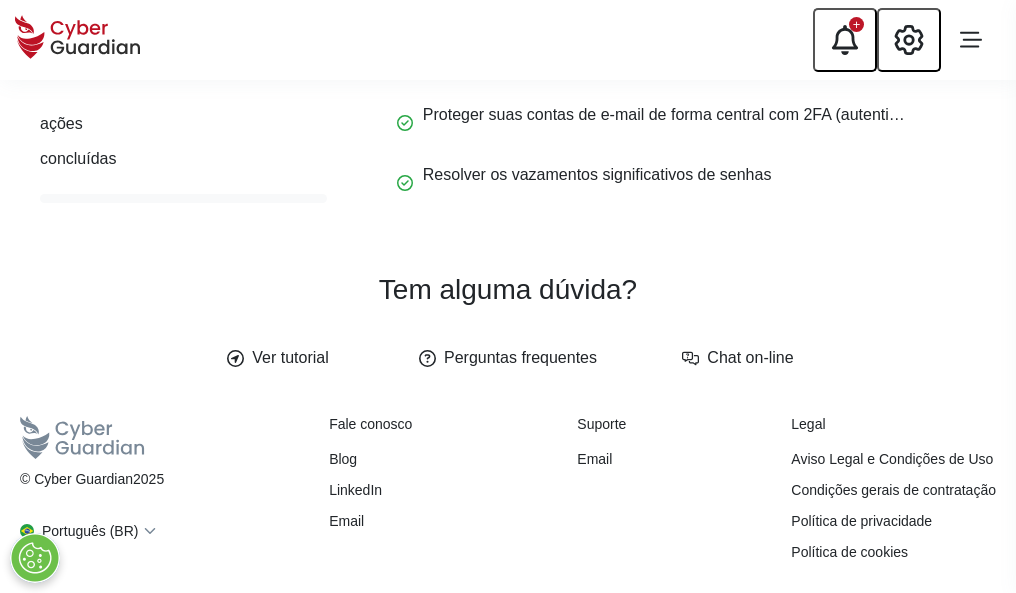 scroll, scrollTop: 0, scrollLeft: 0, axis: both 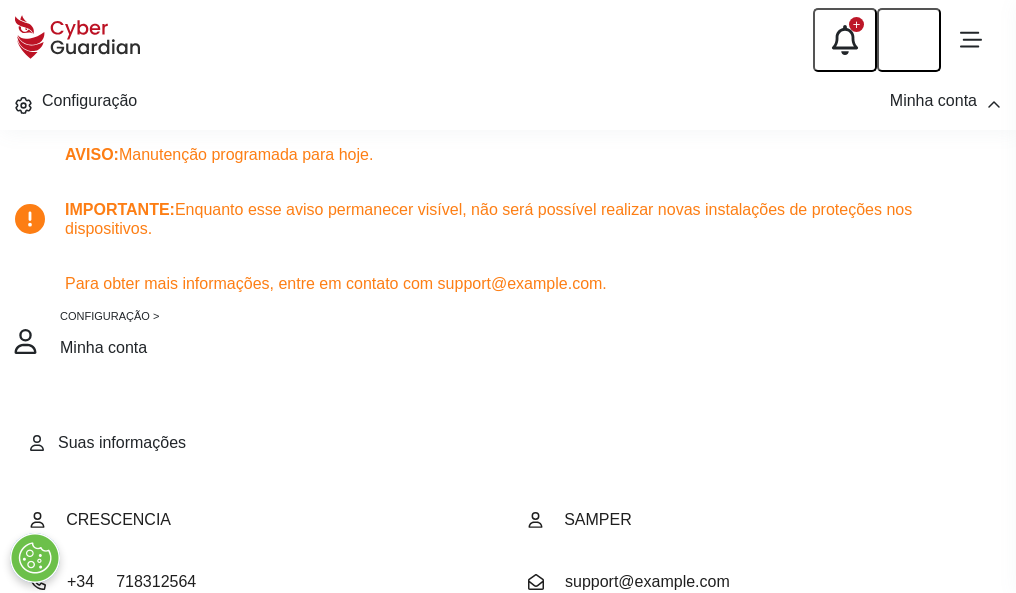 click at bounding box center [86, 723] 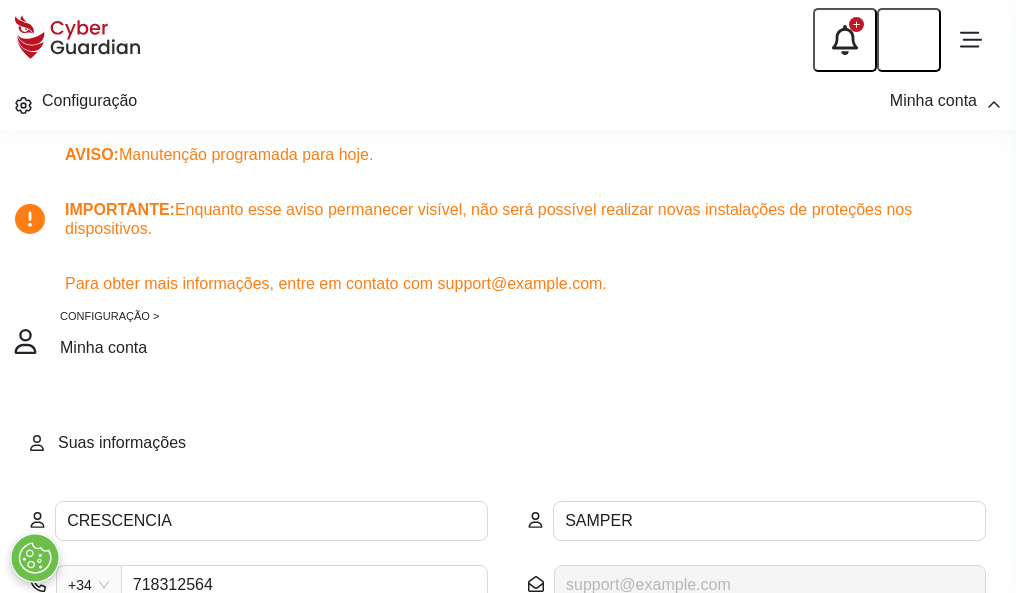 scroll, scrollTop: 199, scrollLeft: 0, axis: vertical 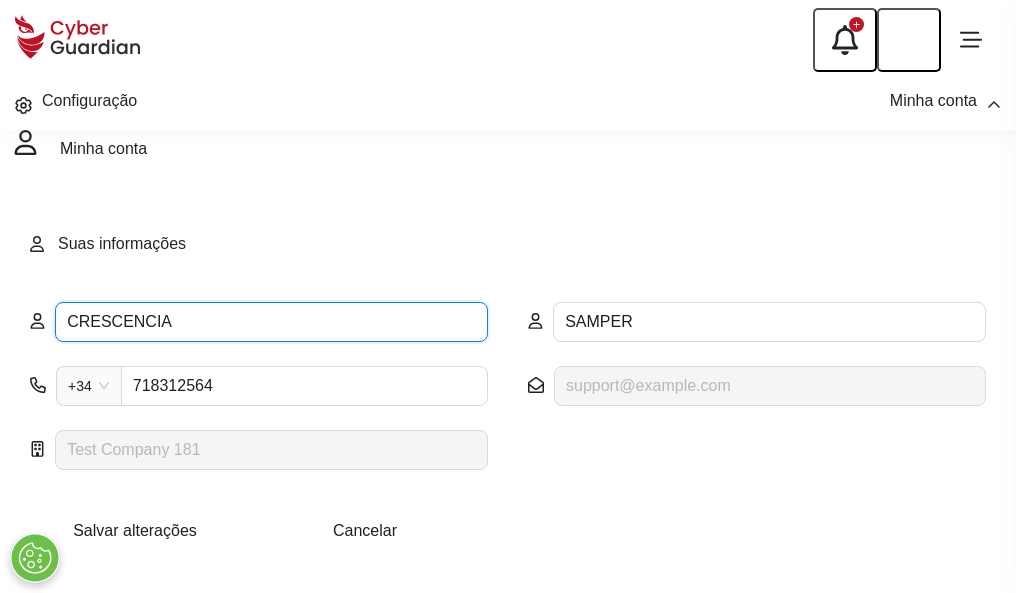 click on "CRESCENCIA" at bounding box center [271, 322] 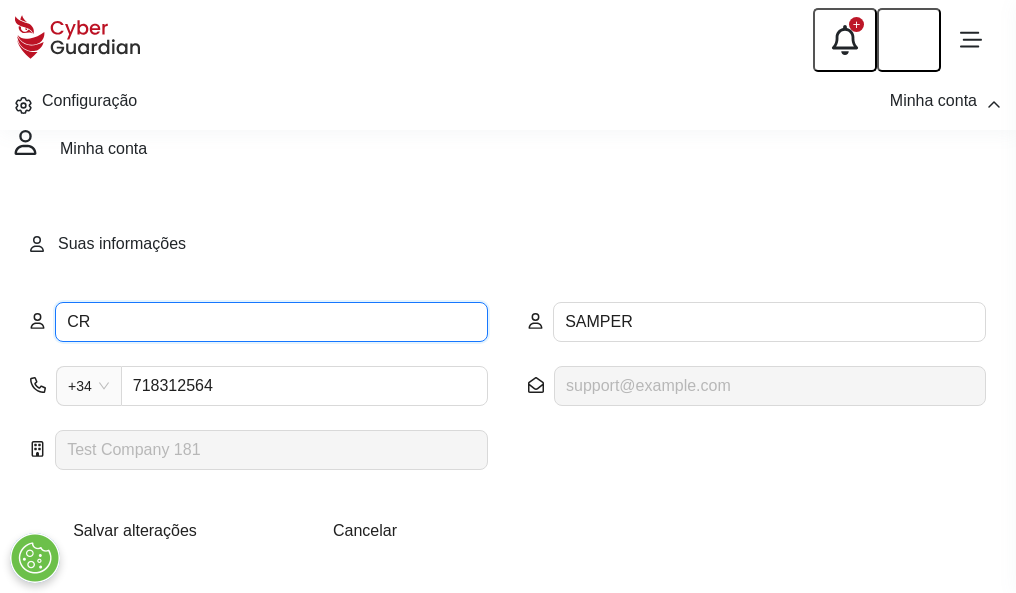 type on "C" 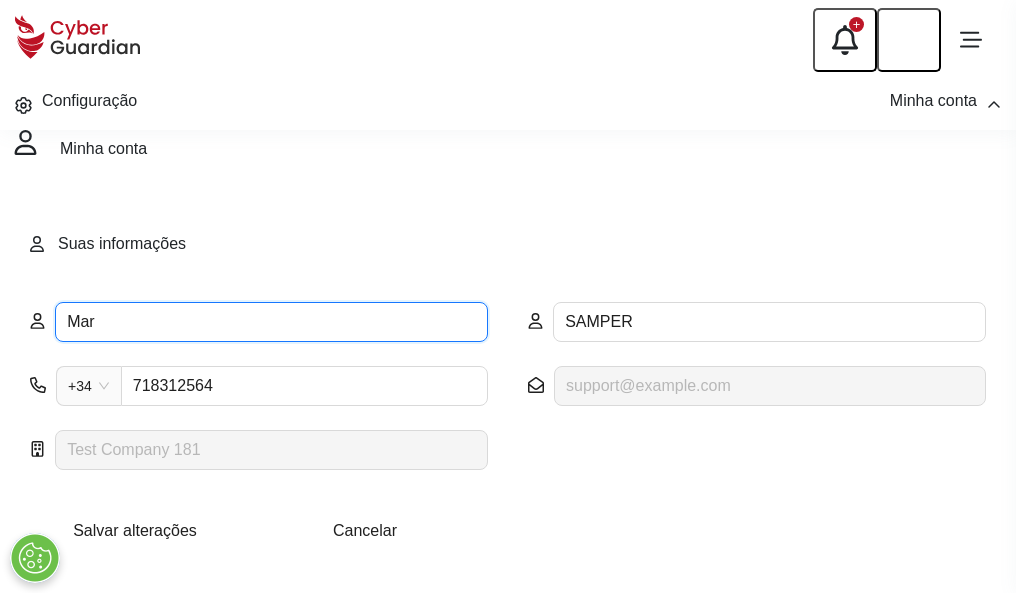 type on "Mar" 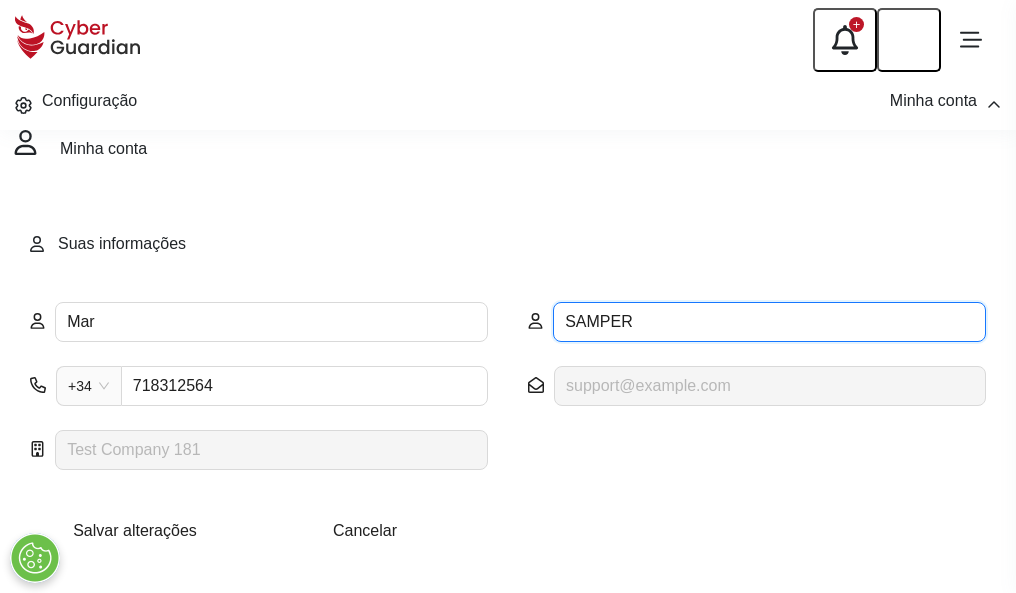 click on "SAMPER" at bounding box center [769, 322] 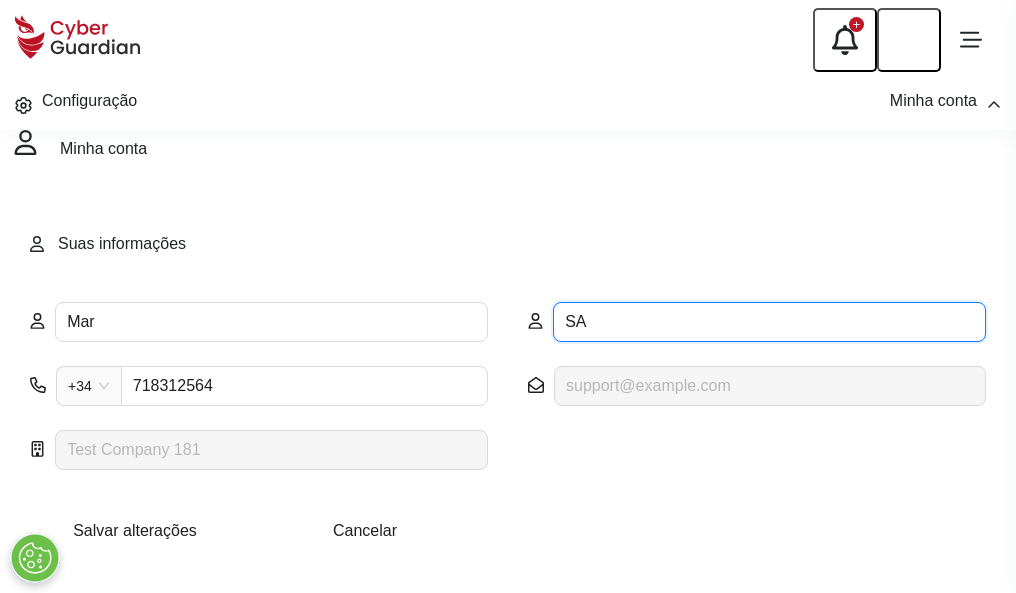 type on "S" 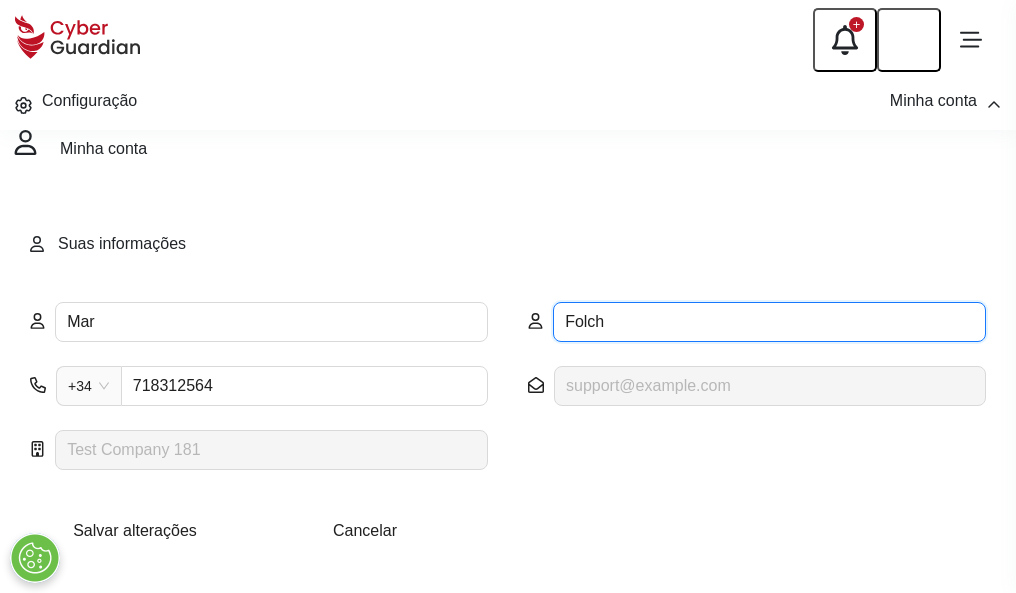 type on "Folch" 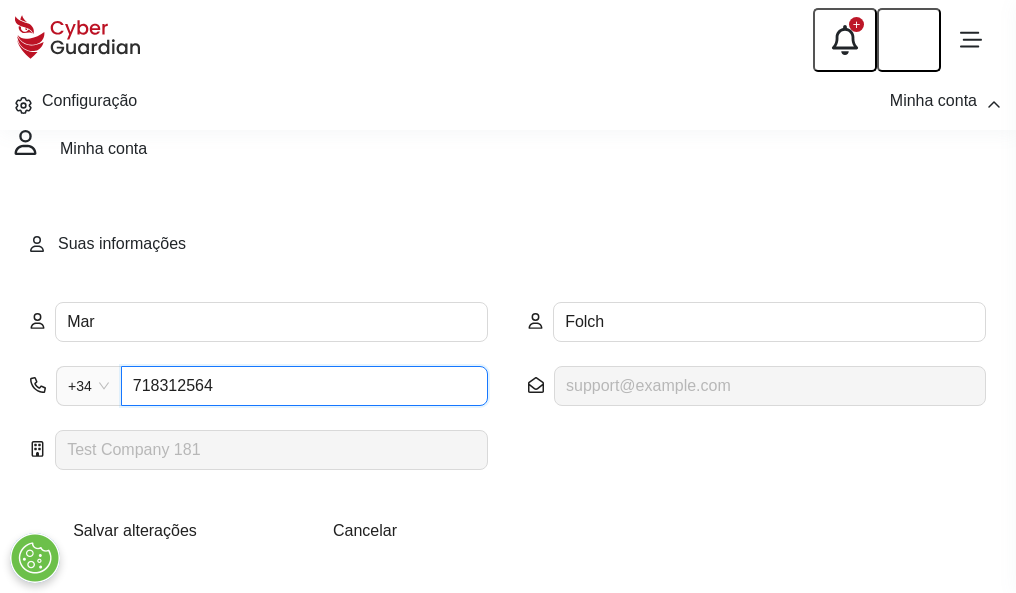 click on "718312564" at bounding box center [304, 386] 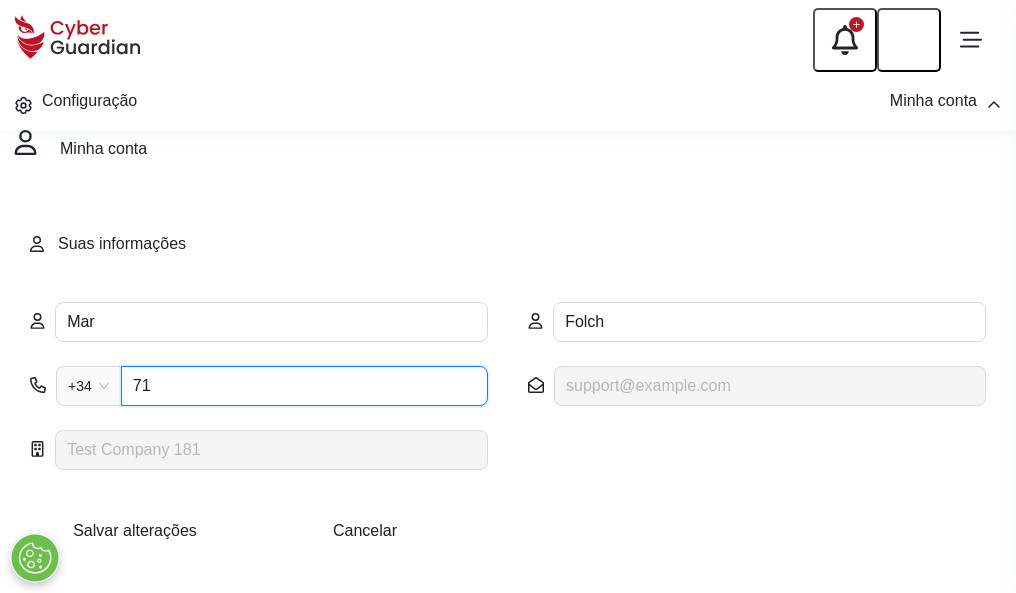type on "7" 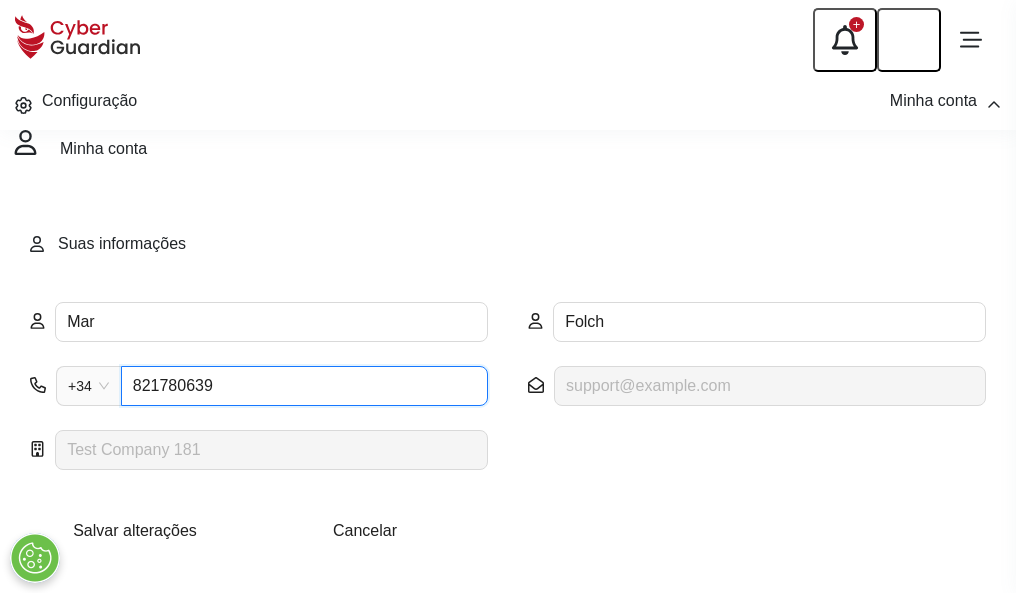 type on "821780639" 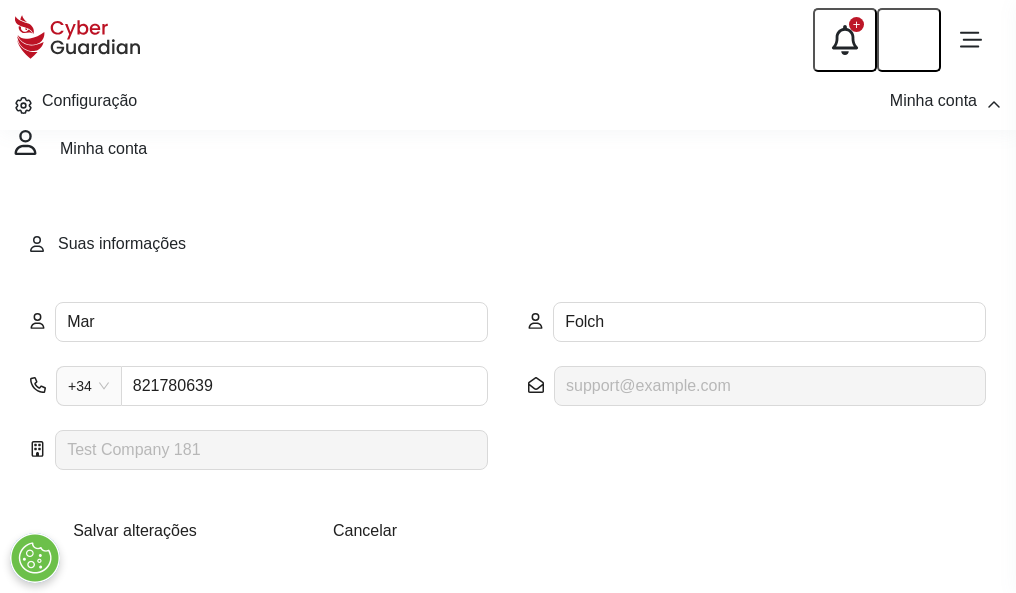 click on "Salvar alterações" at bounding box center [135, 530] 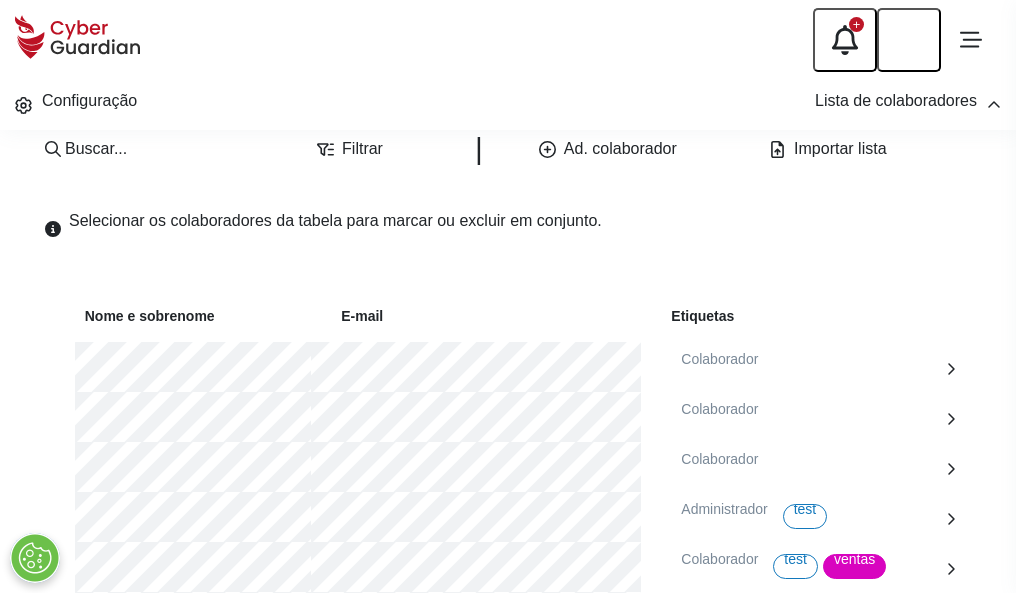 scroll, scrollTop: 1092, scrollLeft: 0, axis: vertical 